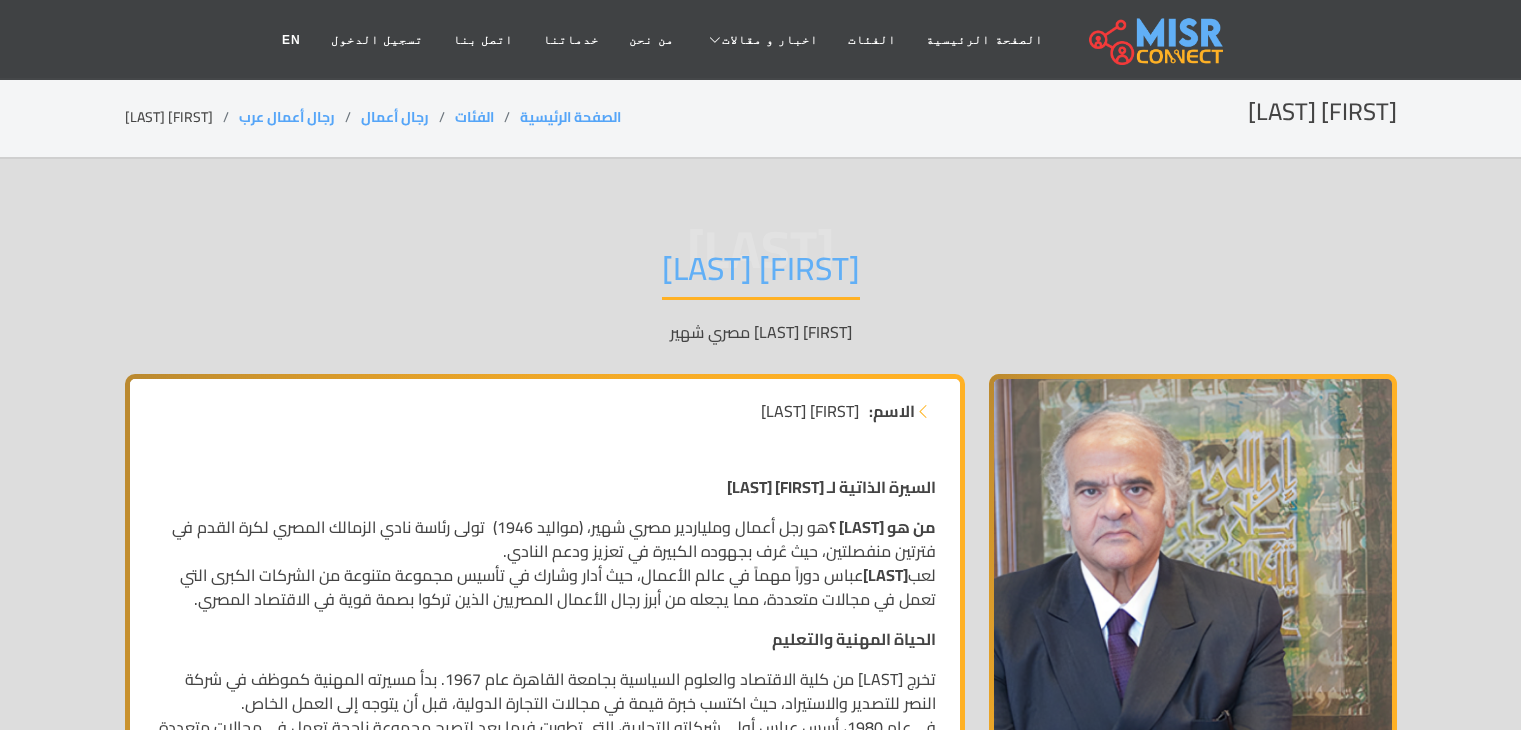scroll, scrollTop: 0, scrollLeft: 0, axis: both 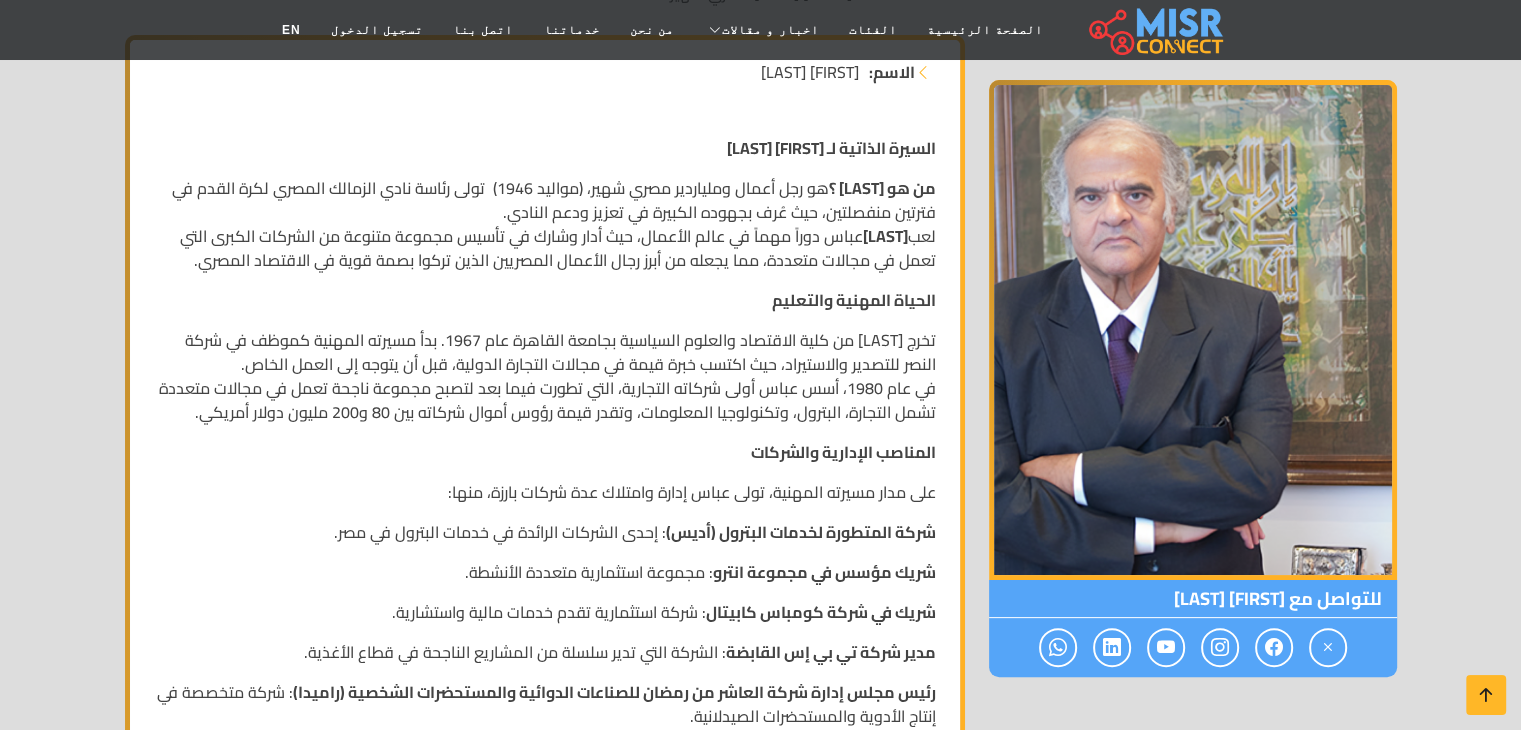 drag, startPoint x: 1535, startPoint y: 94, endPoint x: 1526, endPoint y: 160, distance: 66.61081 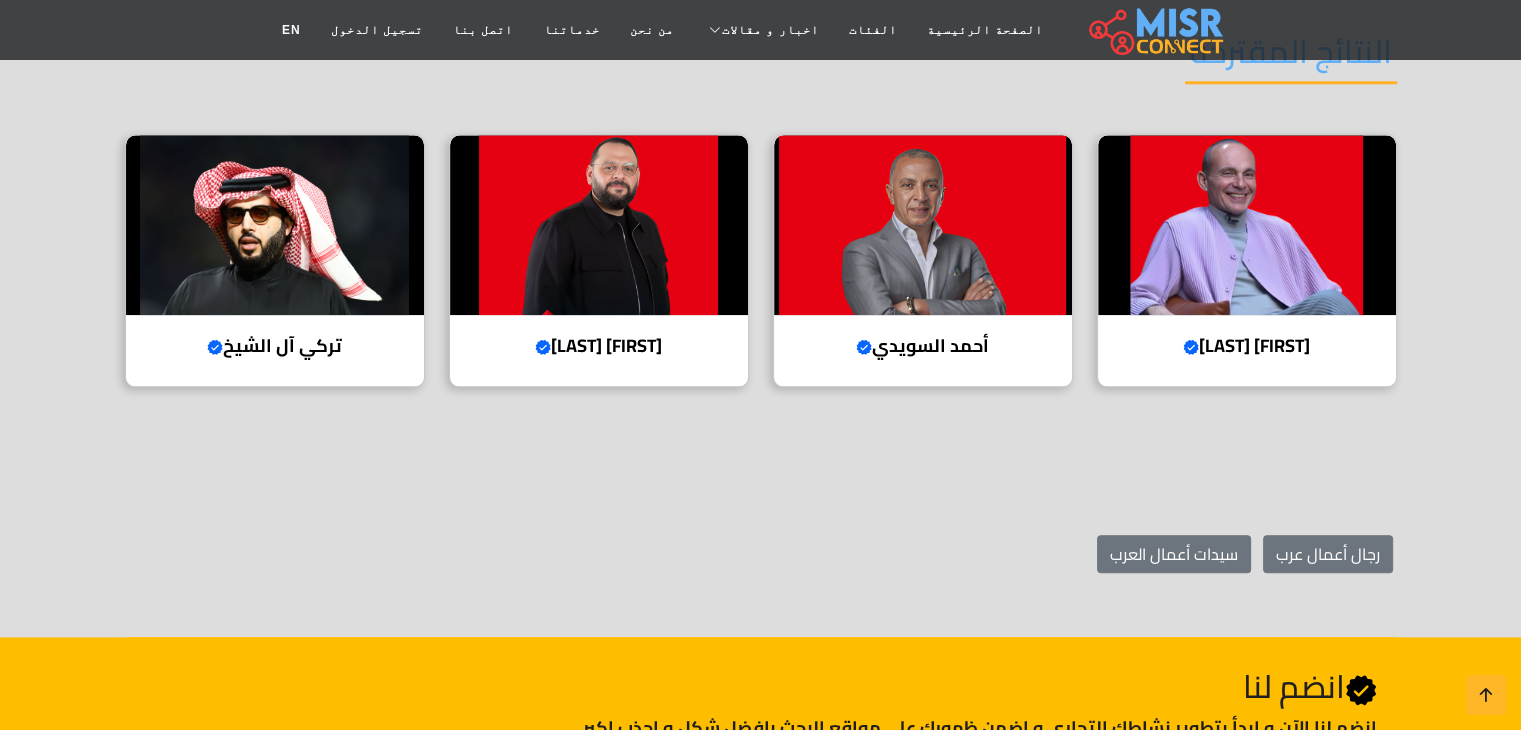 scroll, scrollTop: 2053, scrollLeft: 0, axis: vertical 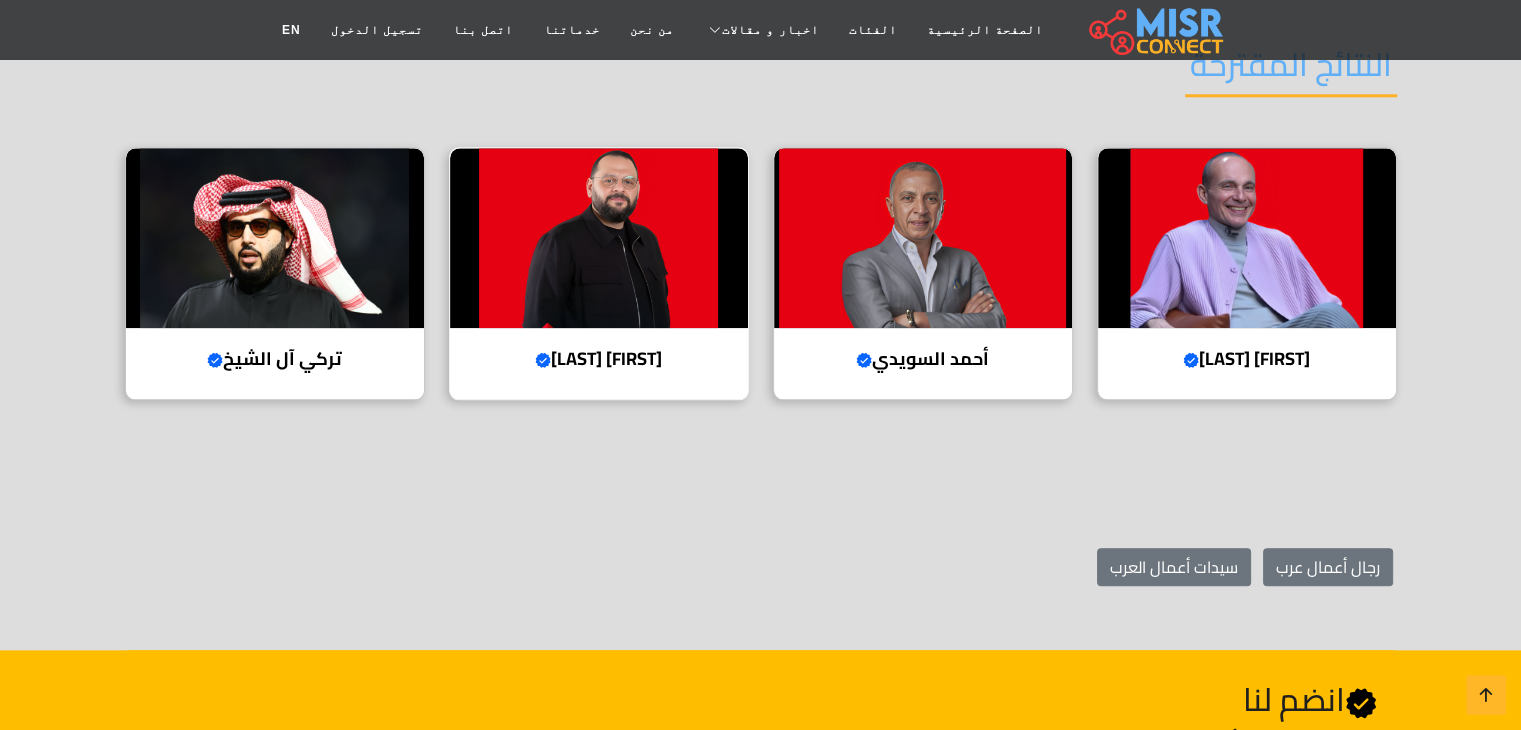 click at bounding box center (599, 238) 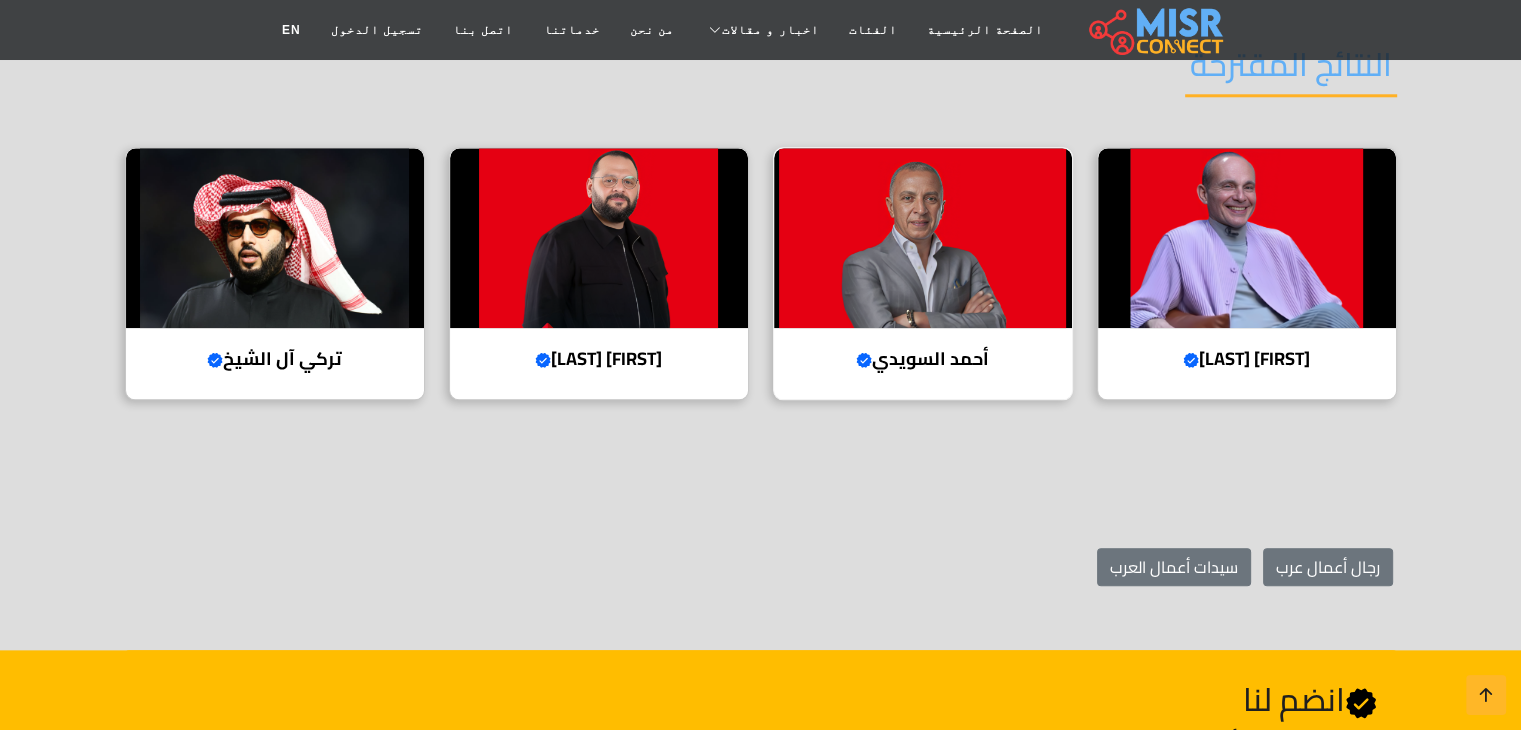 click at bounding box center (923, 238) 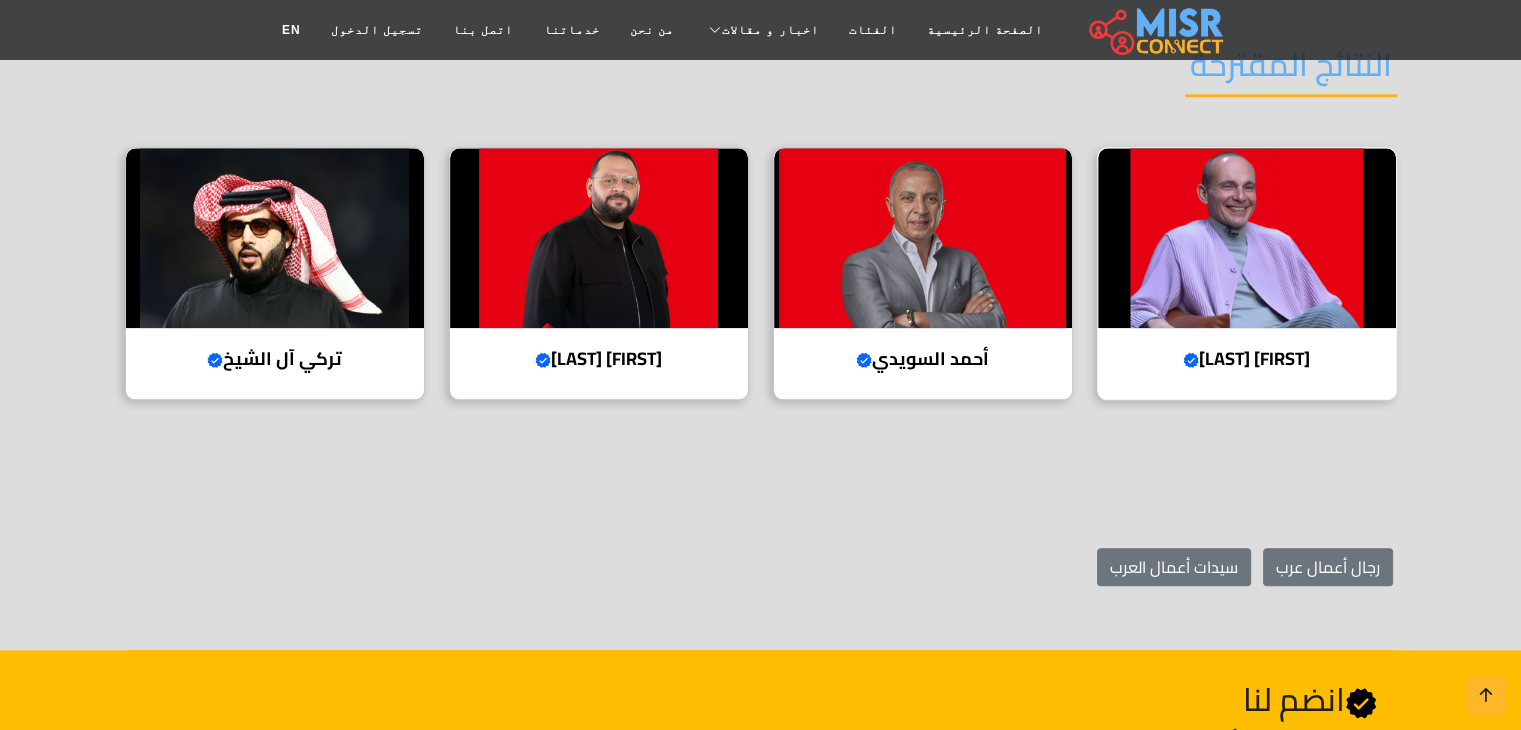 click at bounding box center (1247, 238) 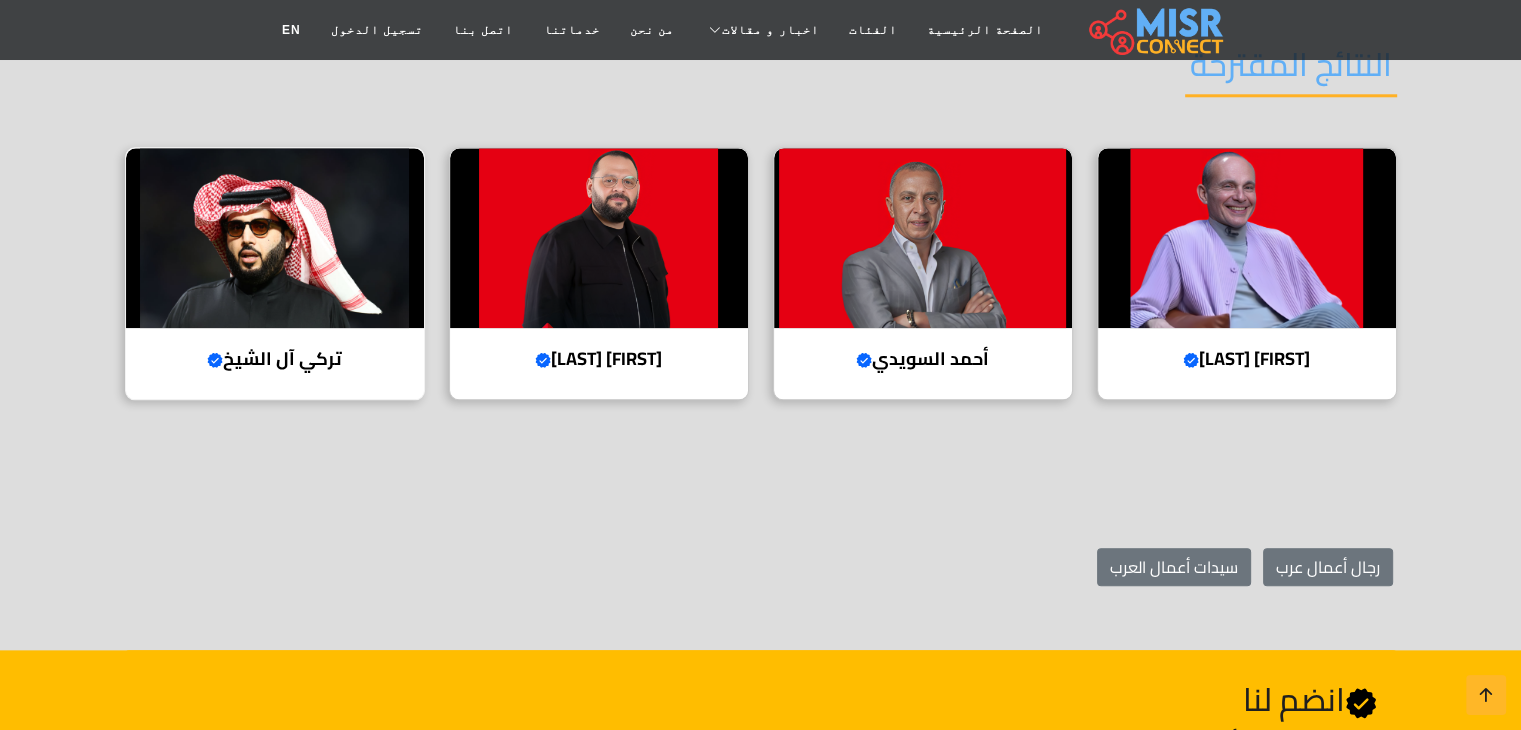 click on "تركي آل الشيخ
Verified account
رائد الترفيه والرياضة في المملكة العربية السعودية" at bounding box center (275, 274) 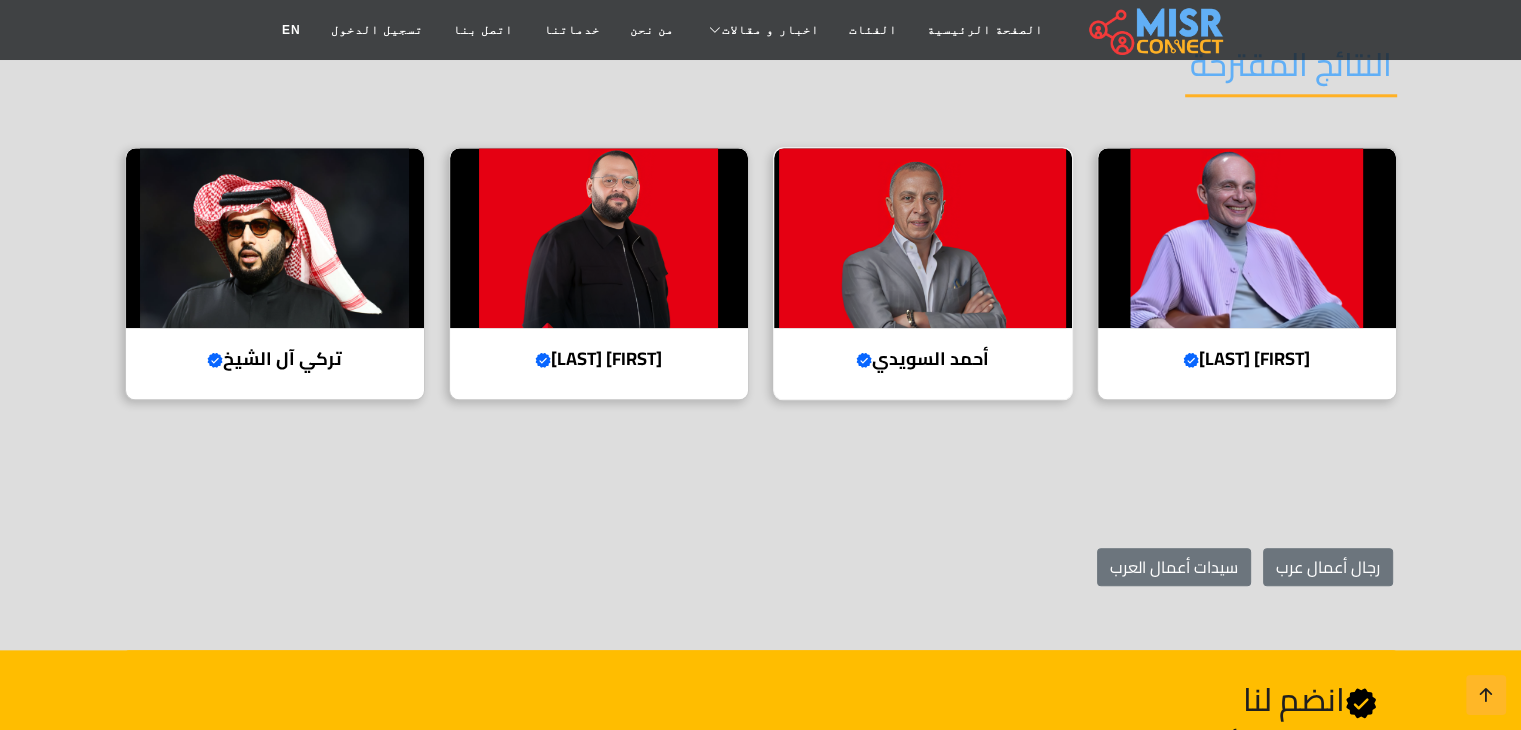 click on "أحمد السويدي
Verified account
الرئيس التنفيذي والعضو المنتدب لمجموعة السويدي إلكتريك" at bounding box center (923, 274) 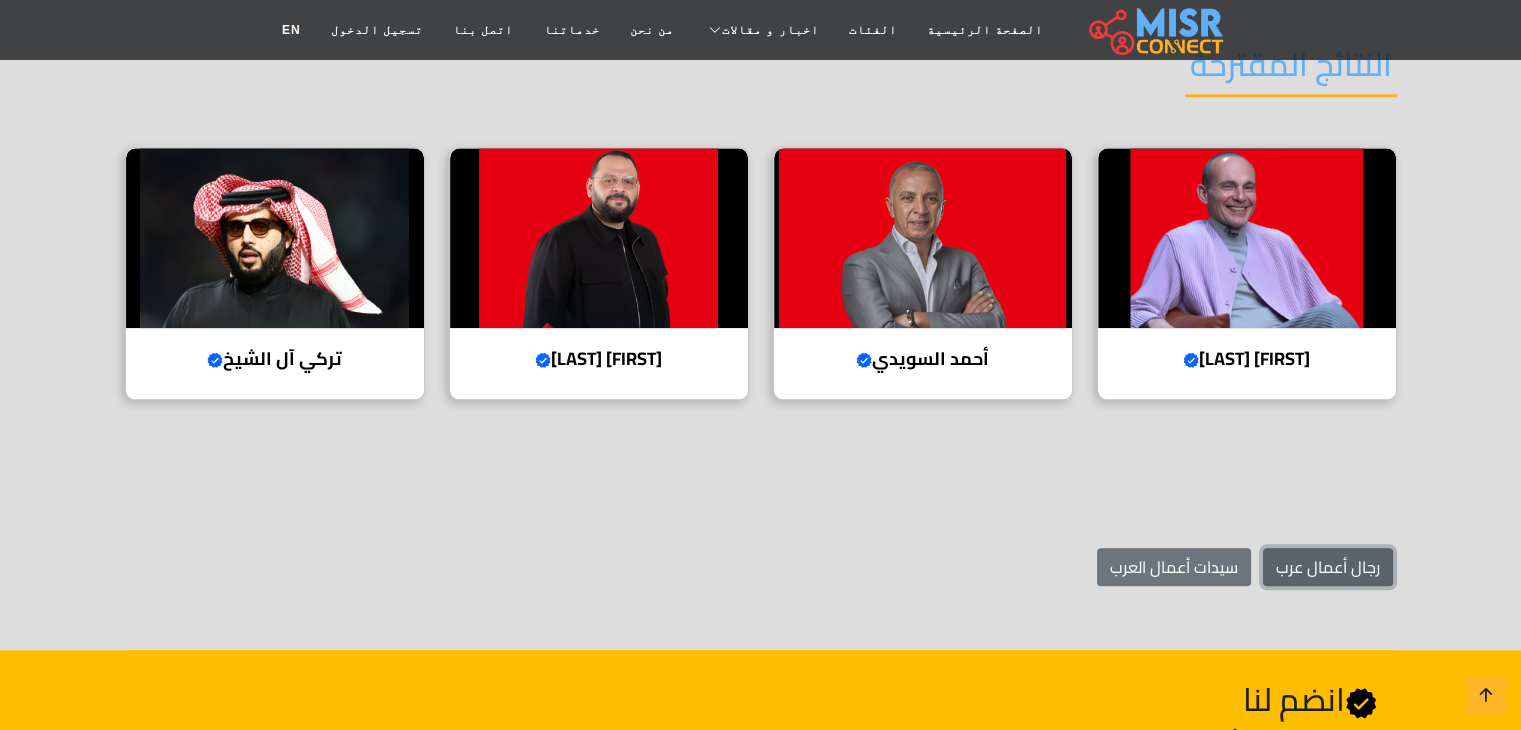 click on "رجال أعمال عرب" at bounding box center (1328, 567) 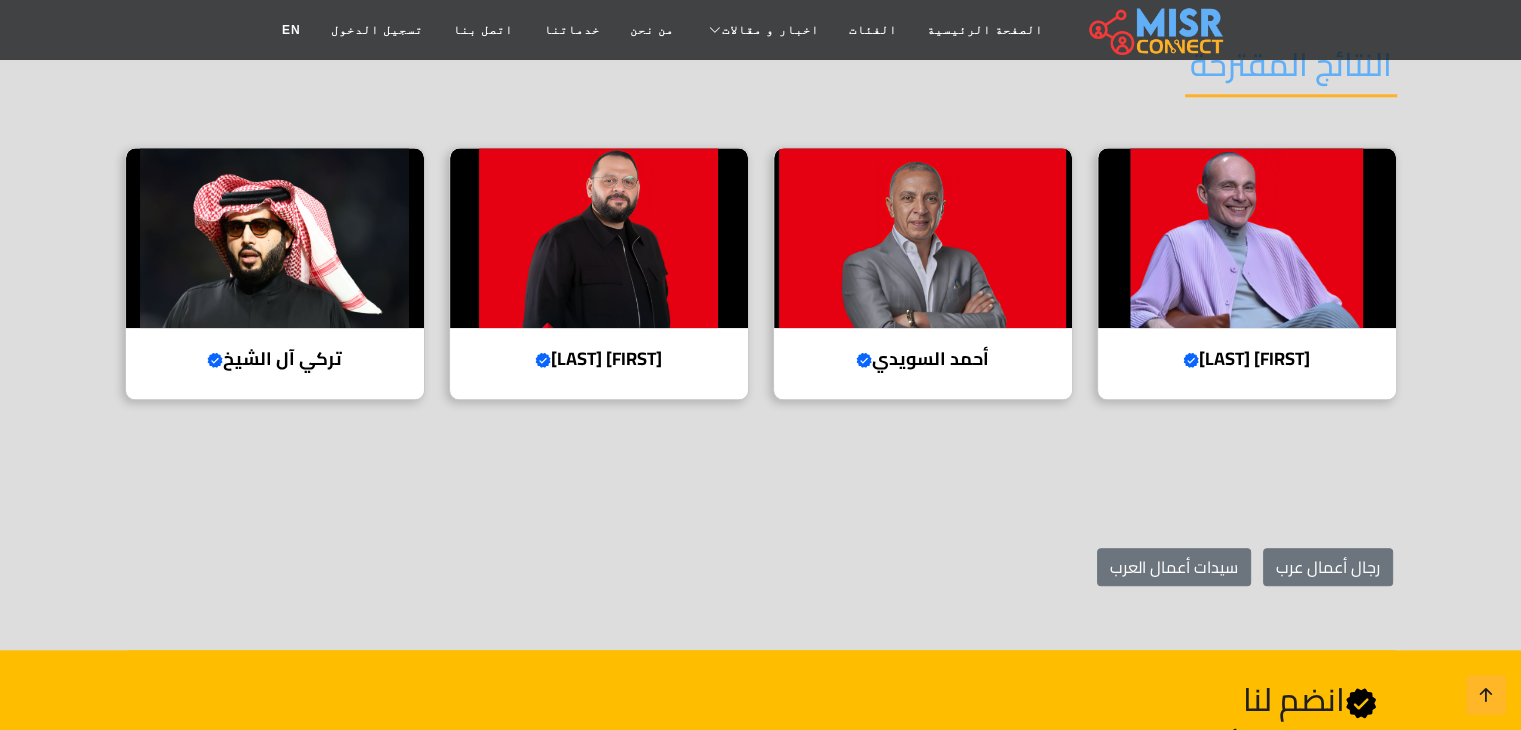 drag, startPoint x: 1519, startPoint y: 481, endPoint x: 1524, endPoint y: 513, distance: 32.38827 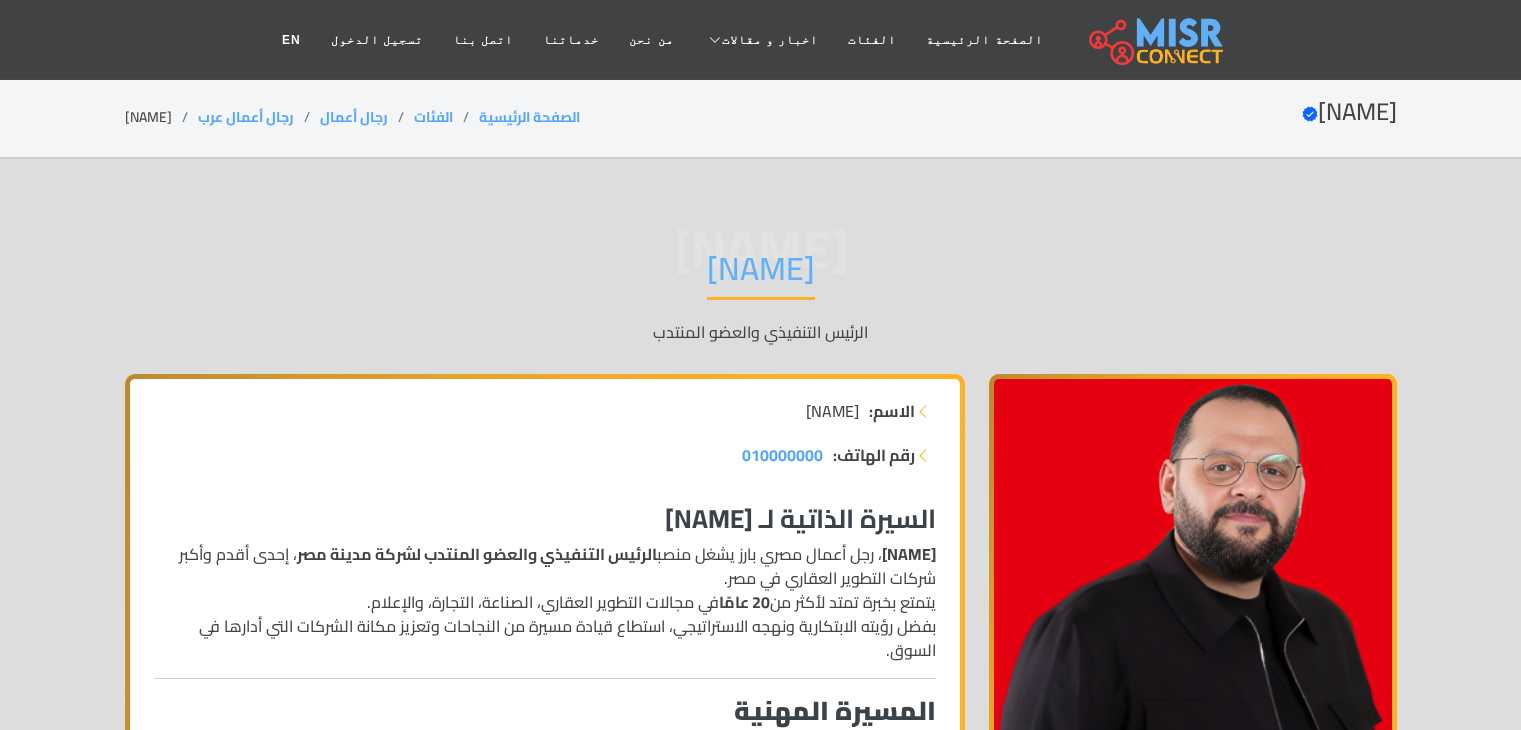 scroll, scrollTop: 0, scrollLeft: 0, axis: both 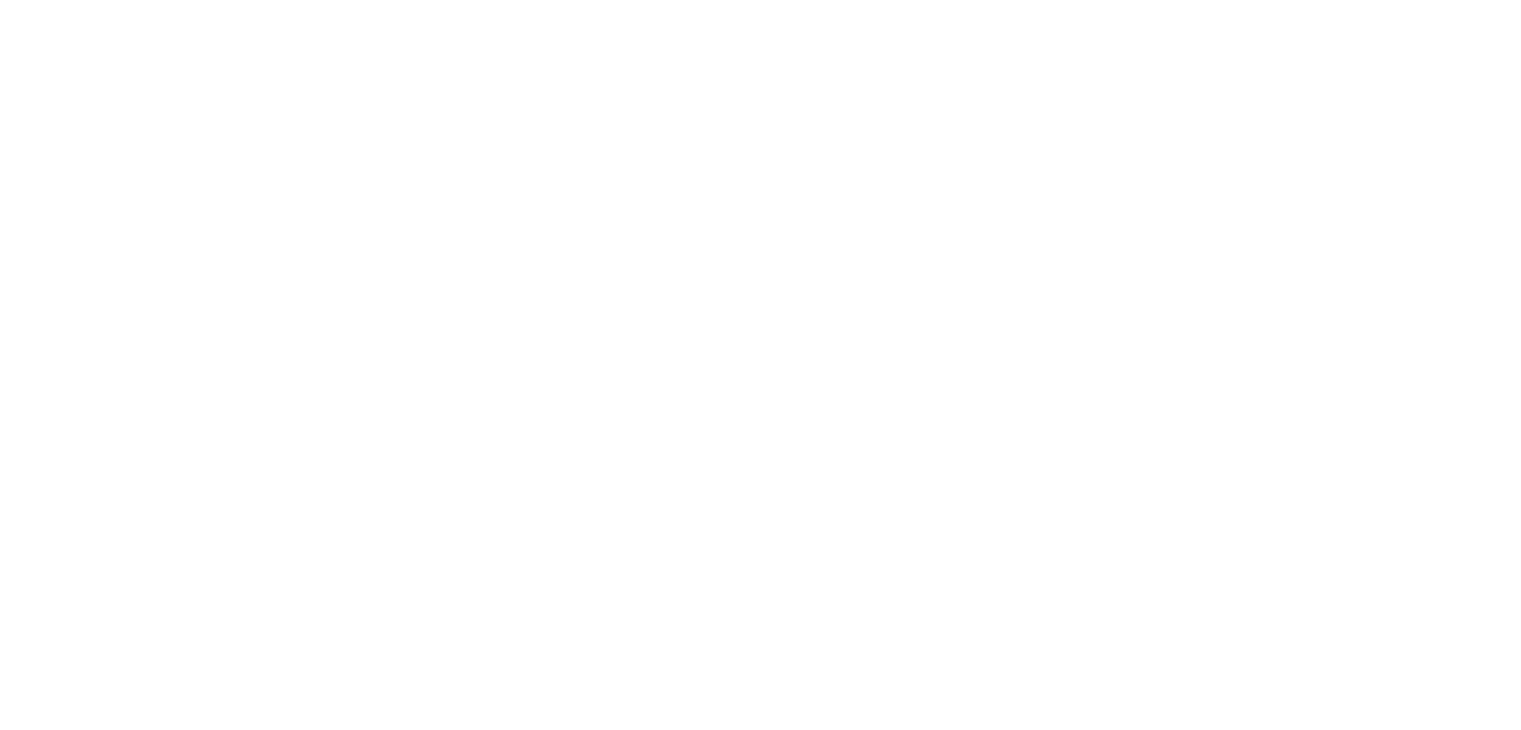 select on "**********" 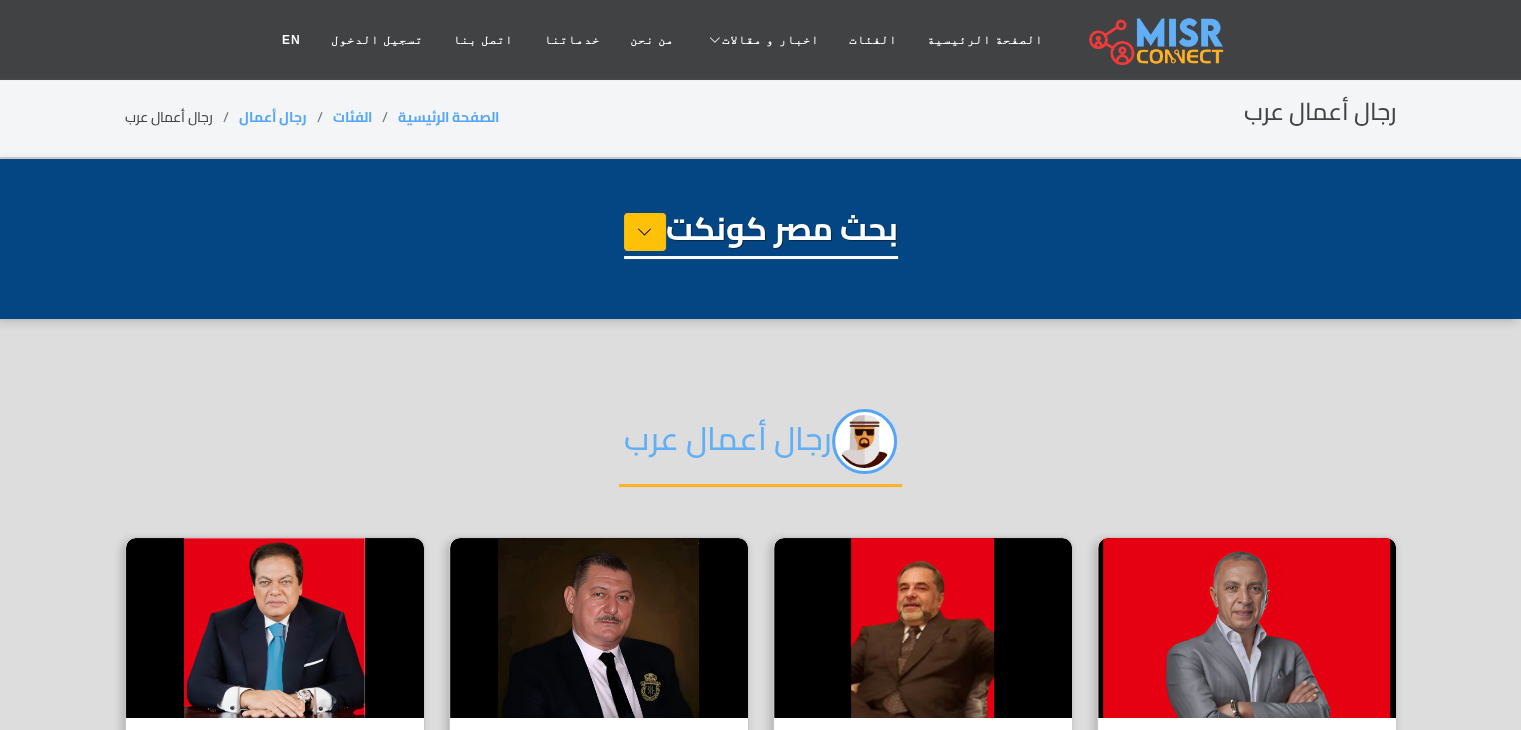 click on "الصفحة الرئيسية
الفئات
اخبار و مقالات
أخبار الرياضة
اخبار طبية
مشاهير
اخبار السيارات
اخبار مصر
من نحن
خدماتنا
اتصل بنا
تسجيل الدخول
EN
رجال أعمال عرب
الصفحة الرئيسية
الفئات
رجال أعمال
رجال أعمال عرب
بحث مصر كونكت" at bounding box center [760, 1585] 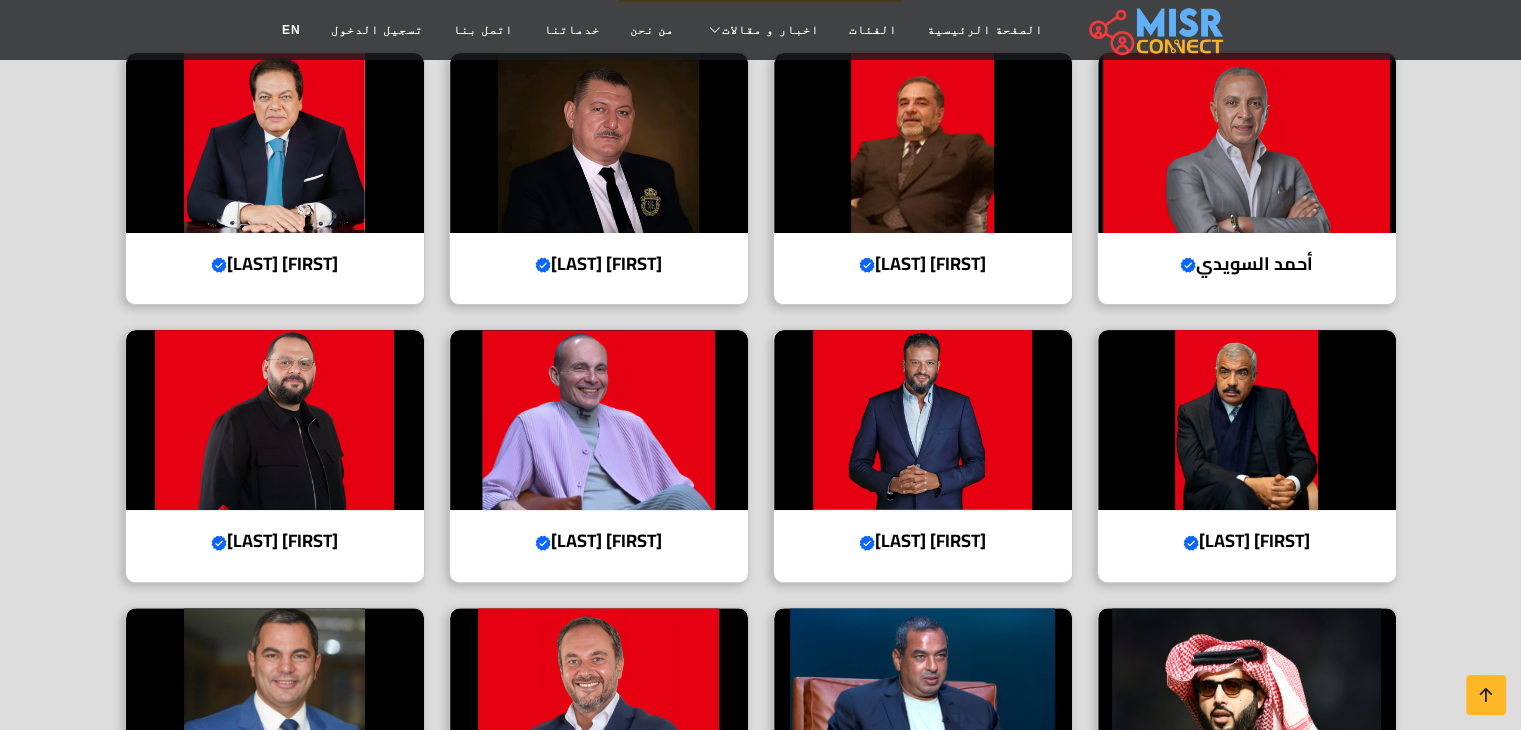 scroll, scrollTop: 489, scrollLeft: 0, axis: vertical 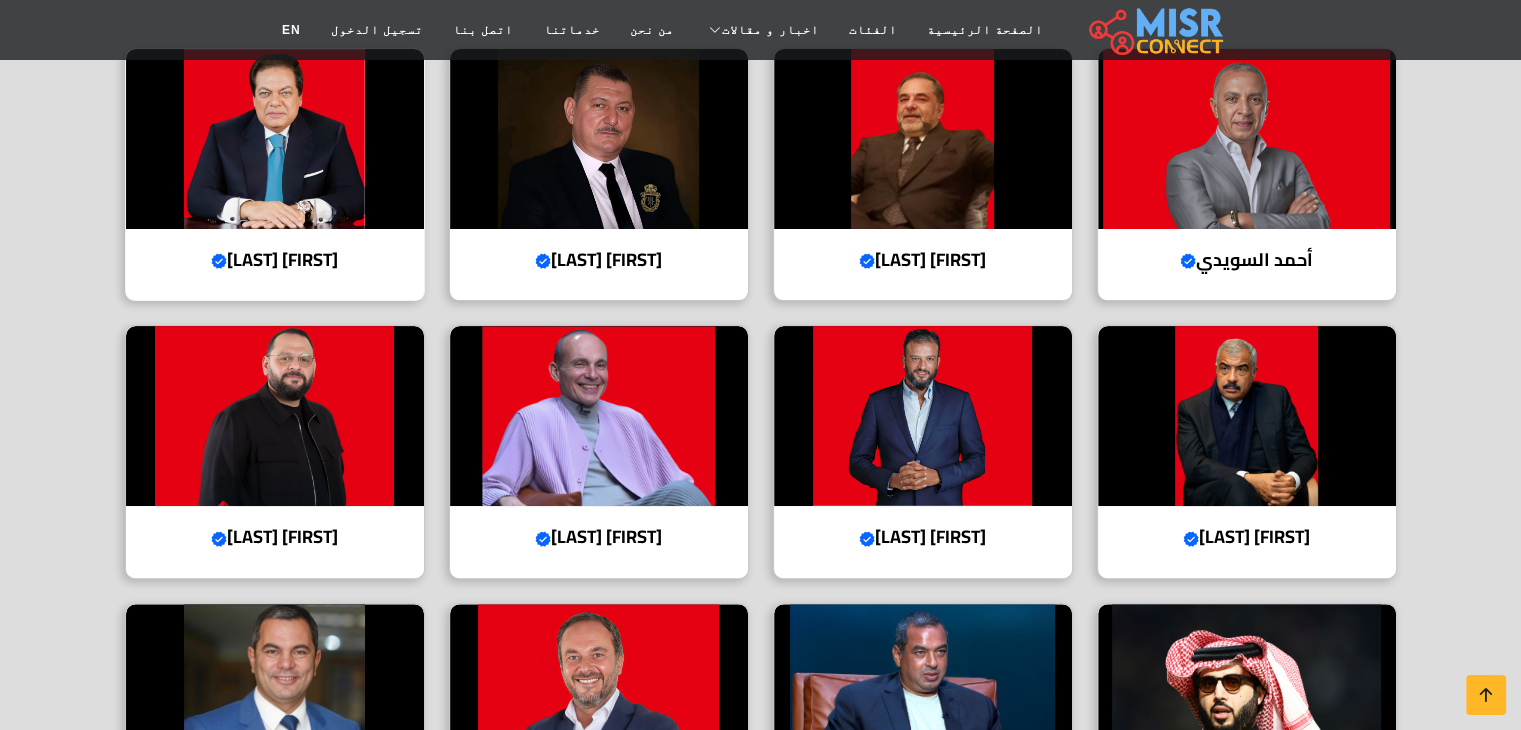click at bounding box center (275, 139) 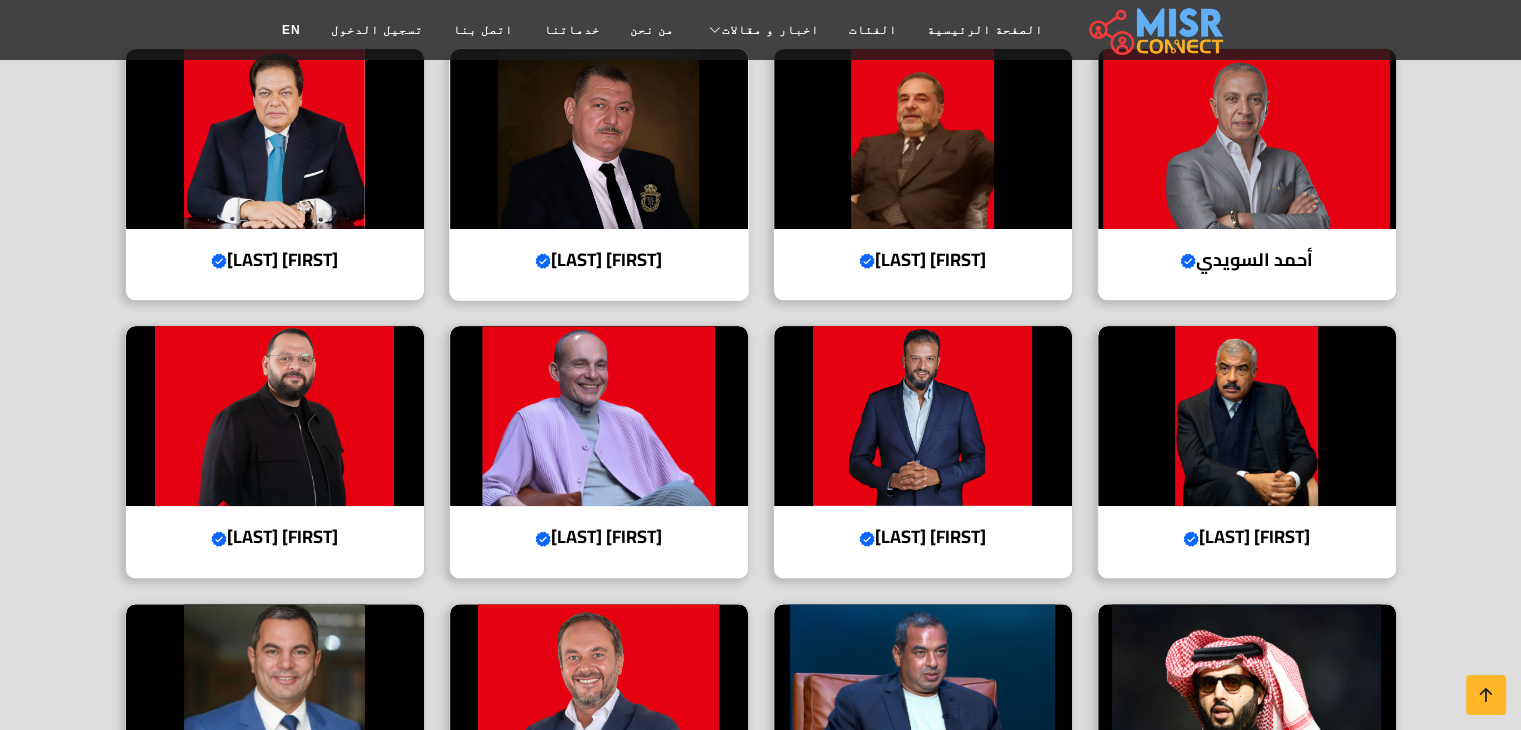 click at bounding box center (599, 139) 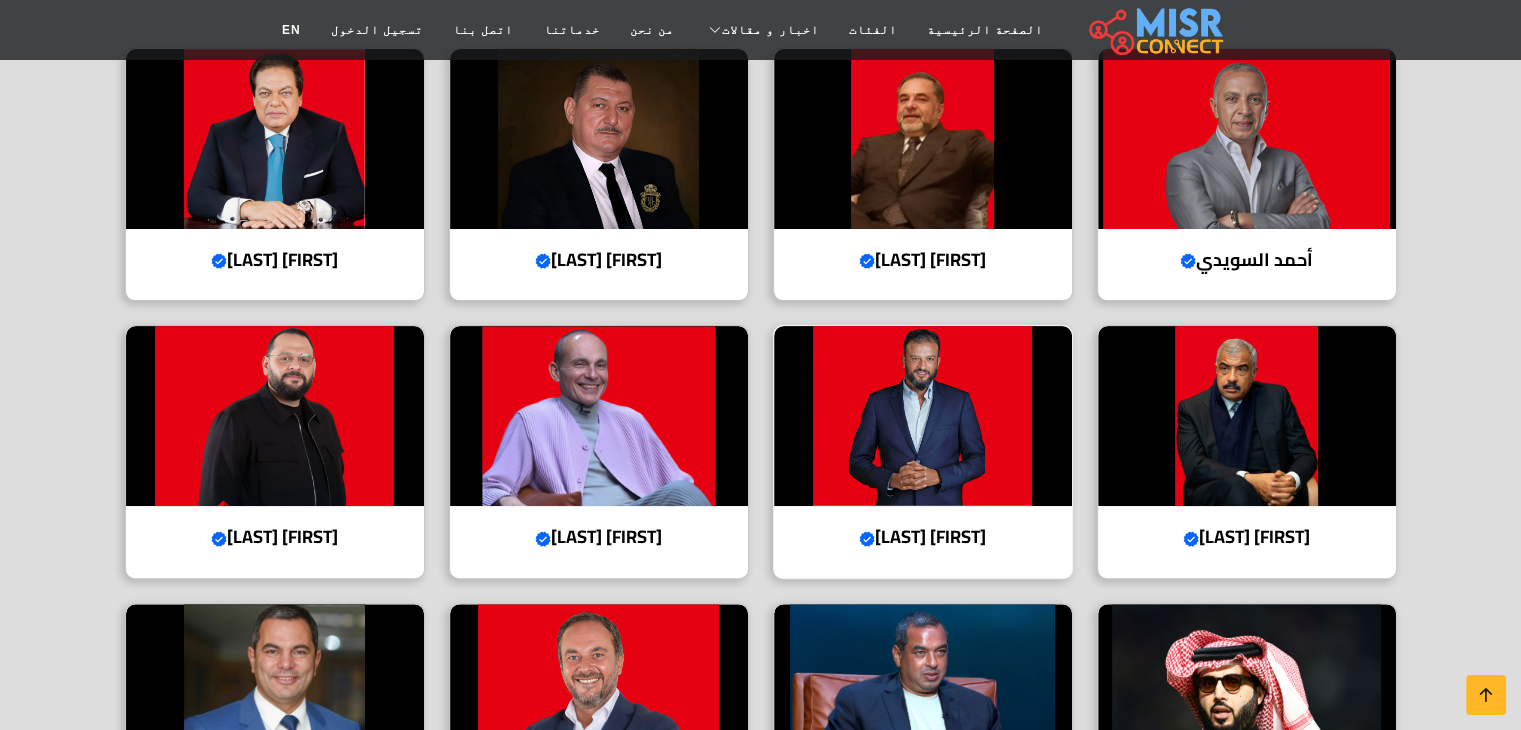 click at bounding box center (923, 416) 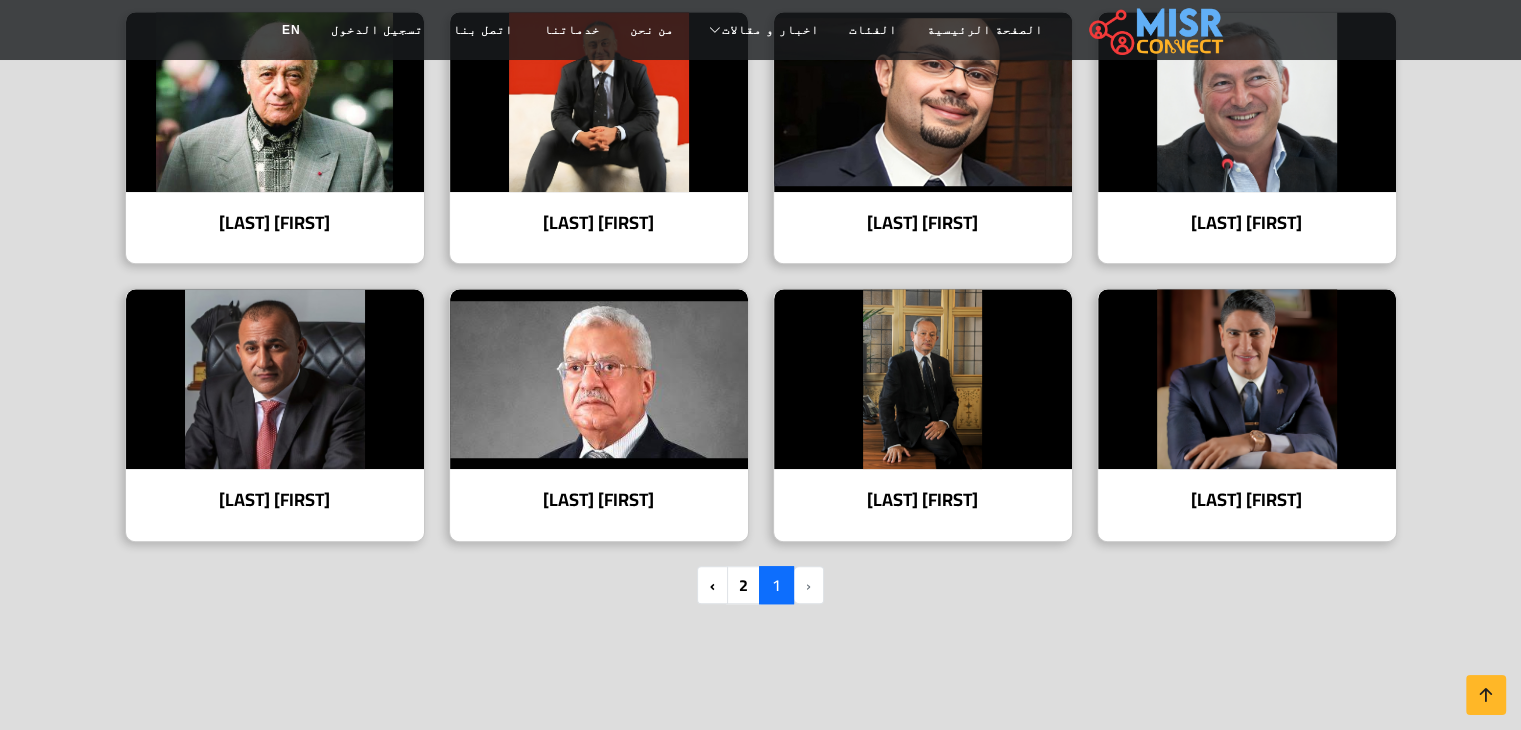 scroll, scrollTop: 1369, scrollLeft: 0, axis: vertical 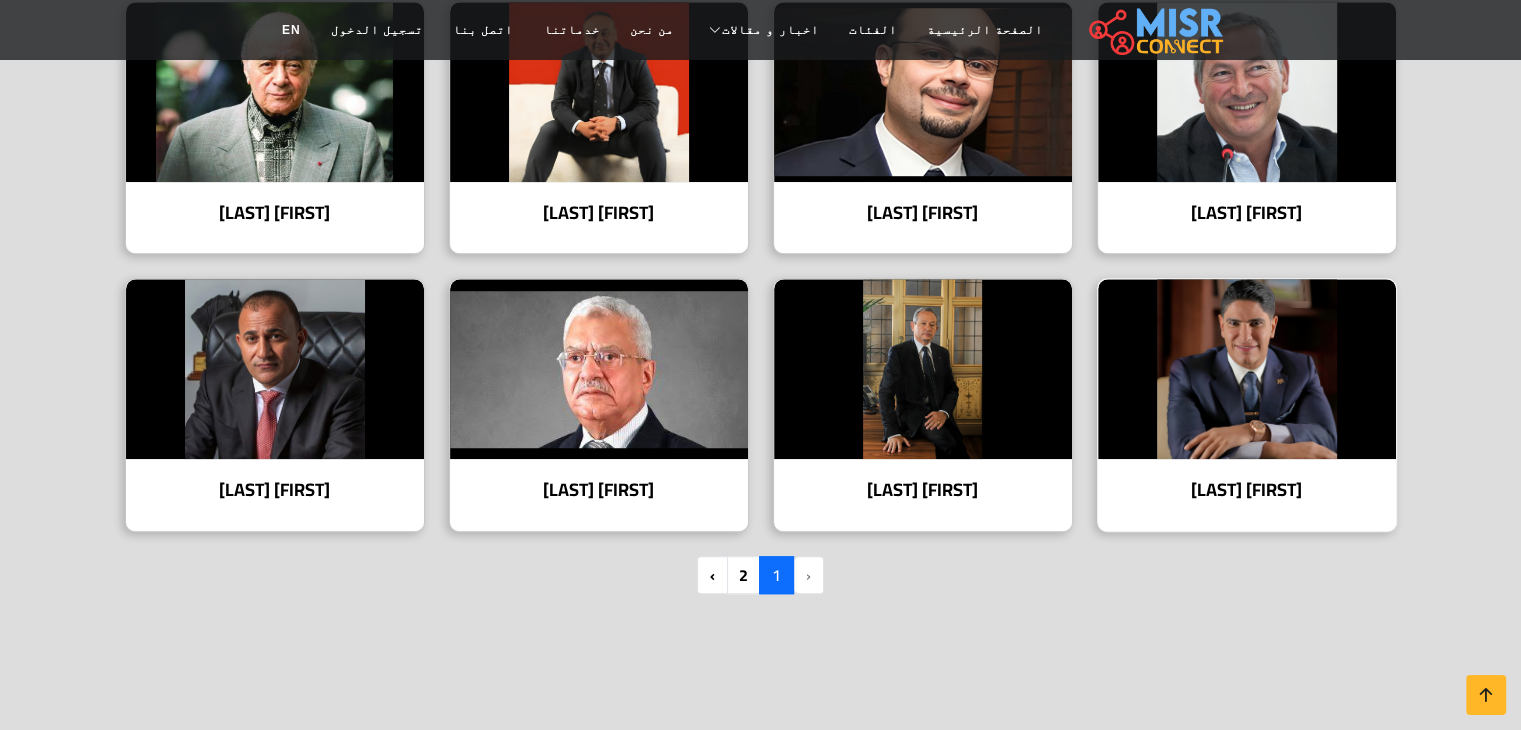 click at bounding box center (1247, 369) 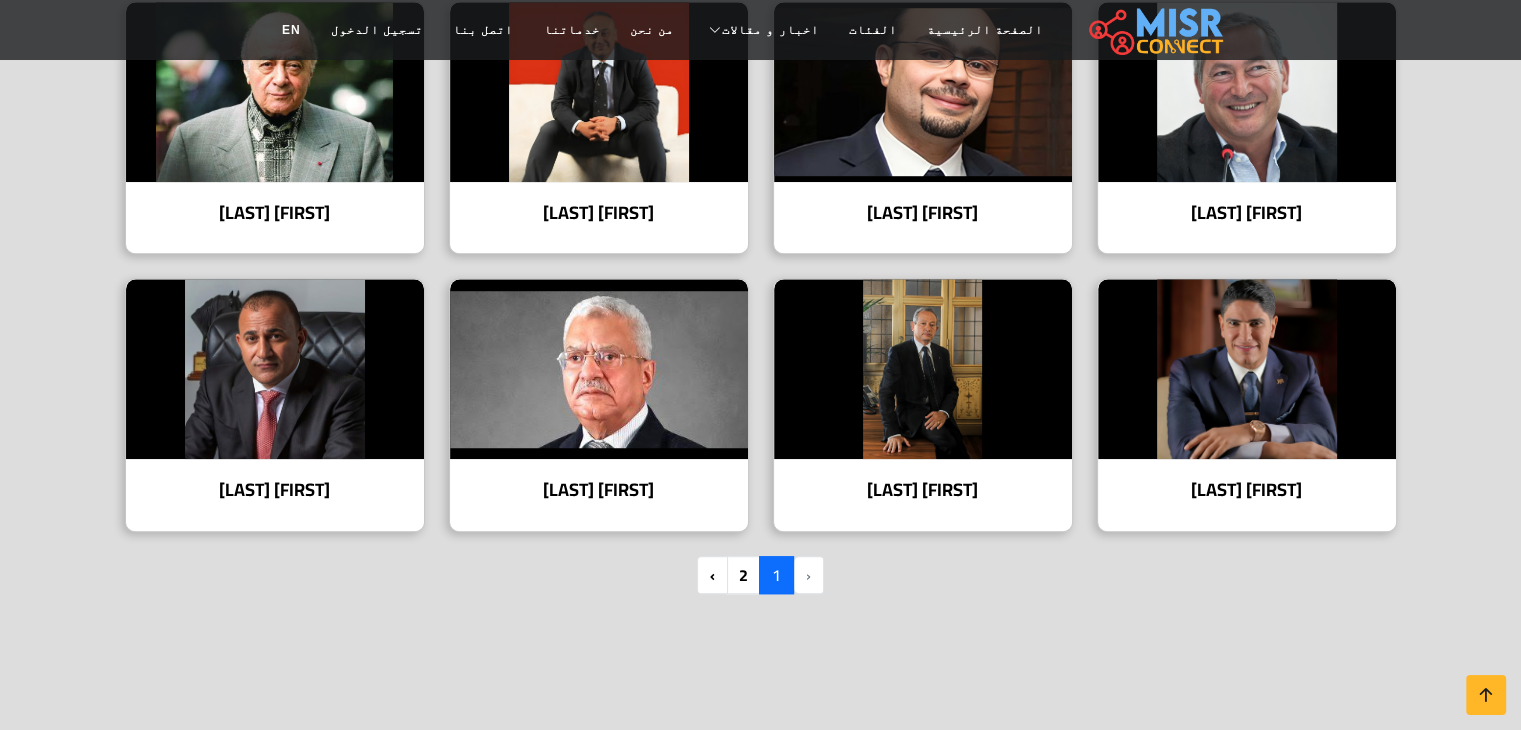 click on "‹" at bounding box center [808, 575] 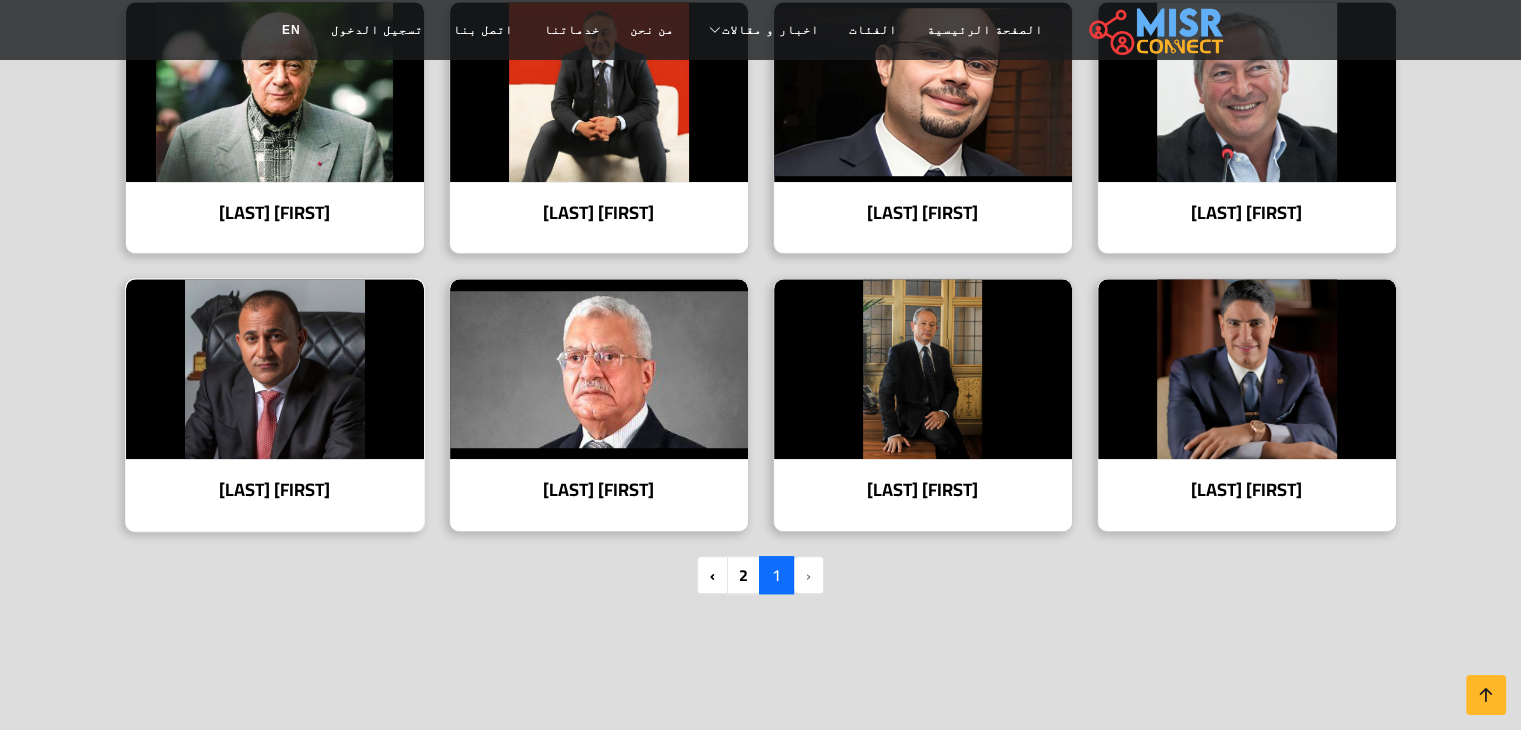 click at bounding box center [275, 369] 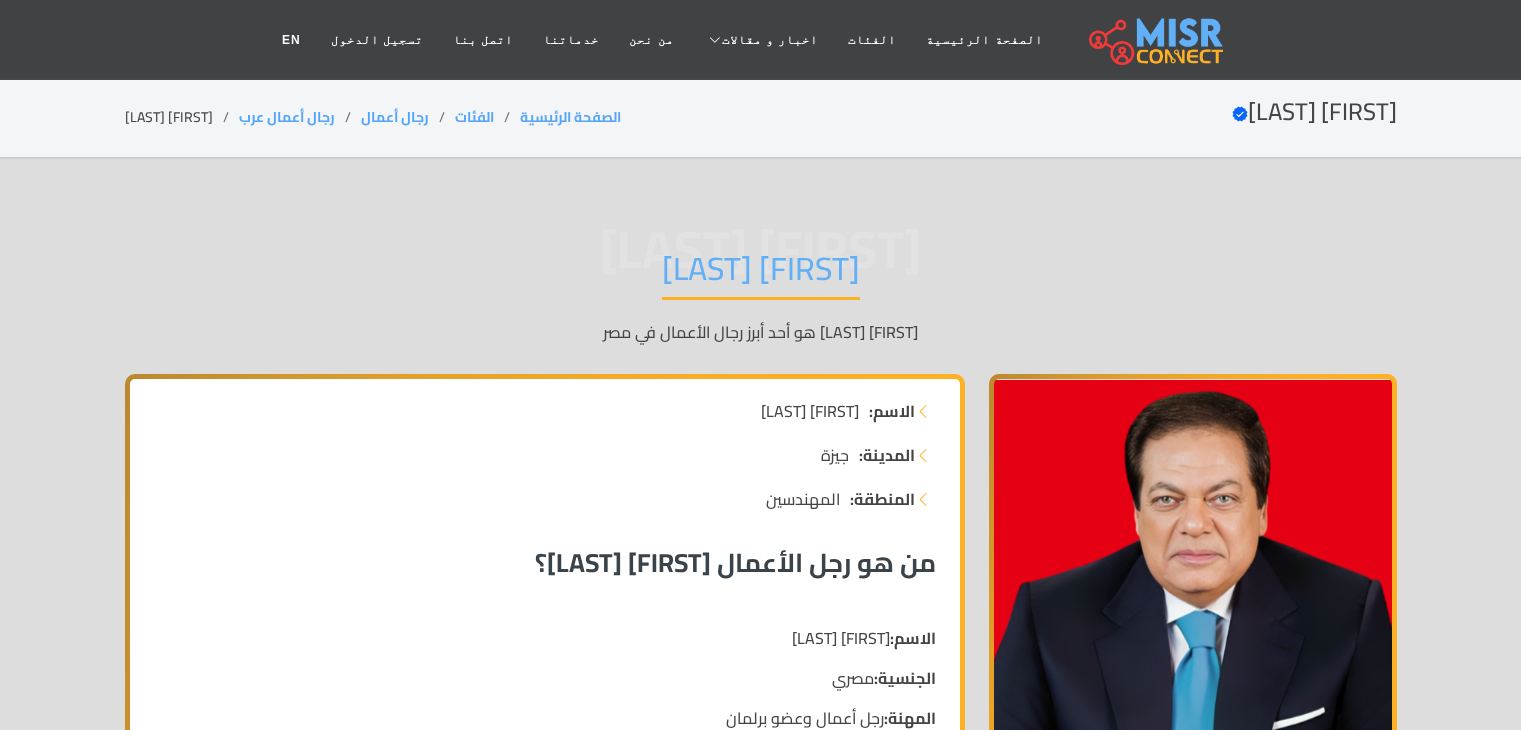 scroll, scrollTop: 0, scrollLeft: 0, axis: both 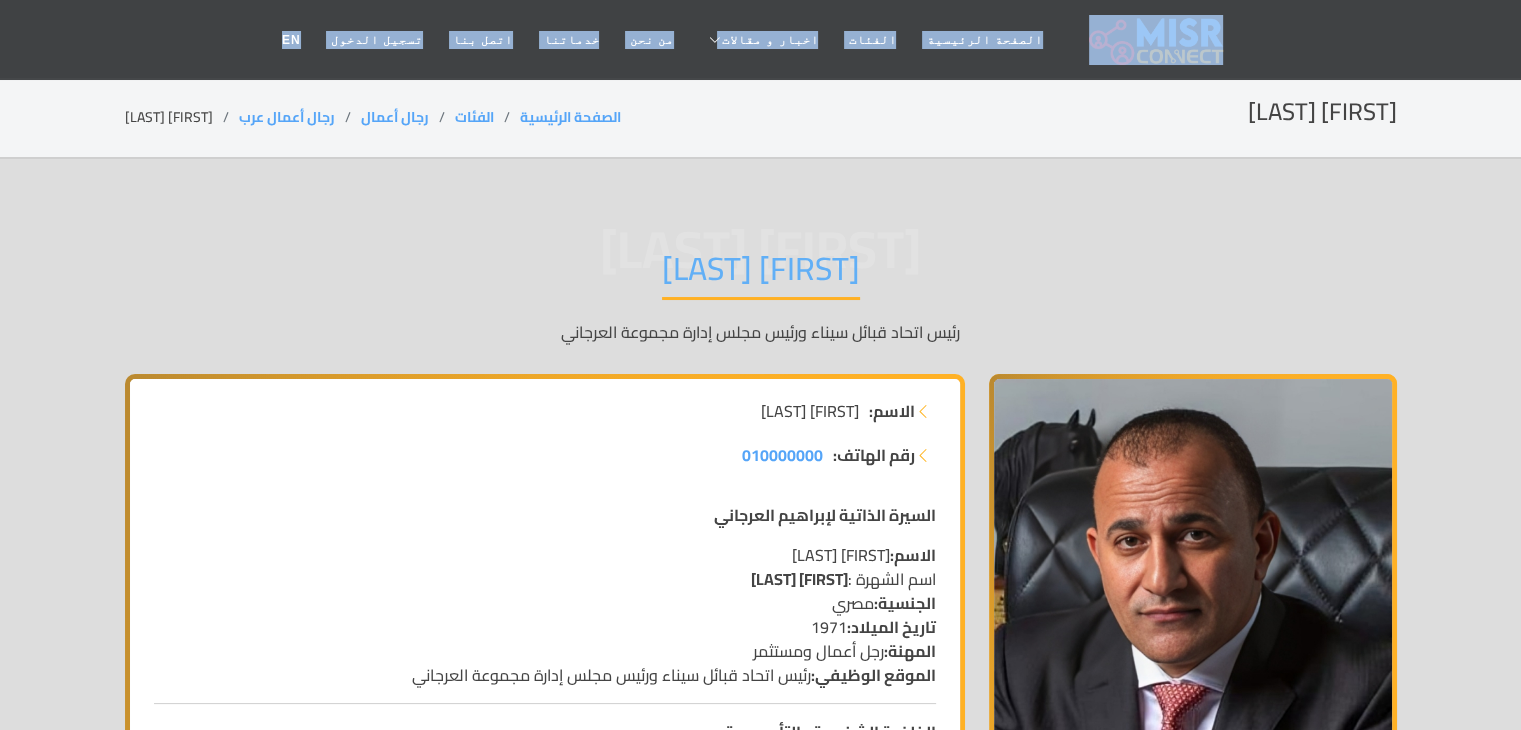 drag, startPoint x: 1517, startPoint y: 62, endPoint x: 1535, endPoint y: 90, distance: 33.286633 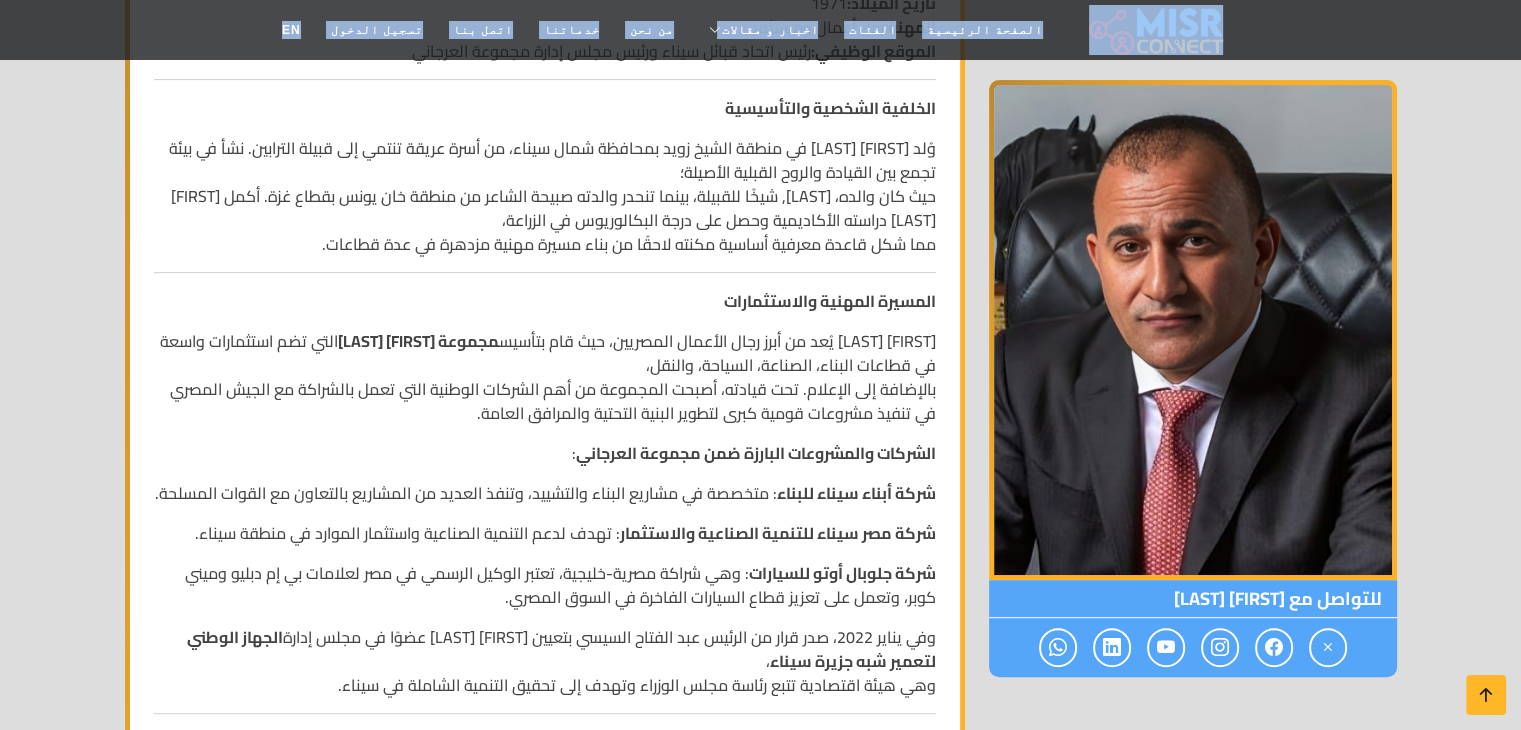 scroll, scrollTop: 629, scrollLeft: 0, axis: vertical 